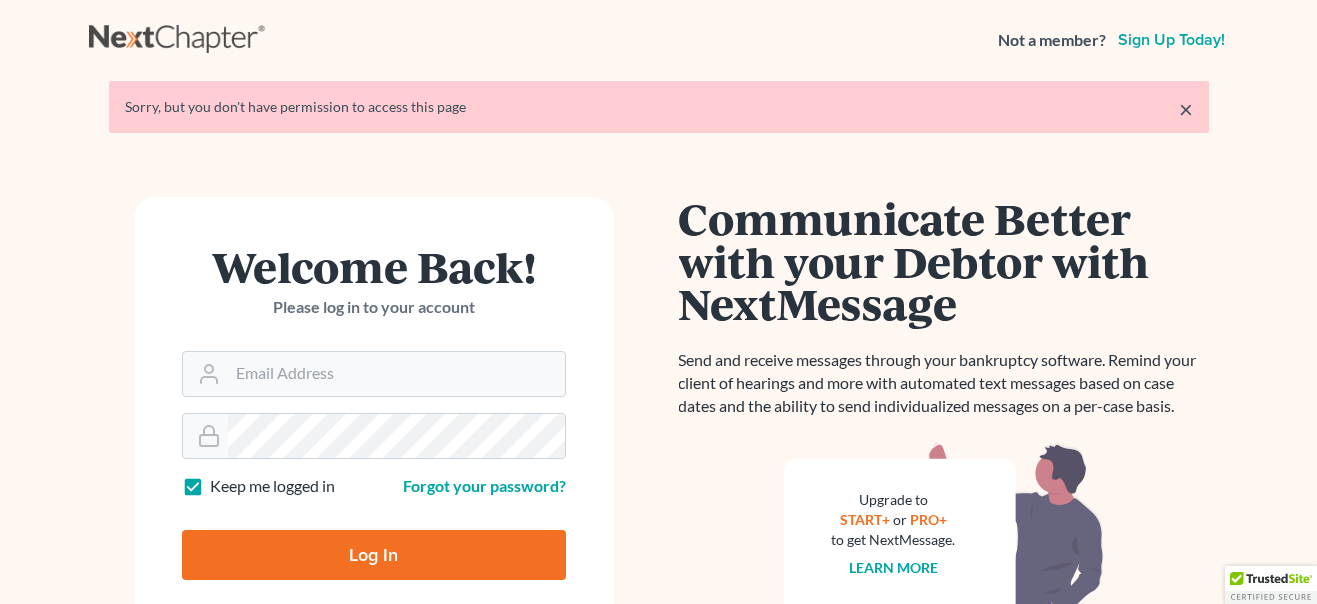 scroll, scrollTop: 0, scrollLeft: 0, axis: both 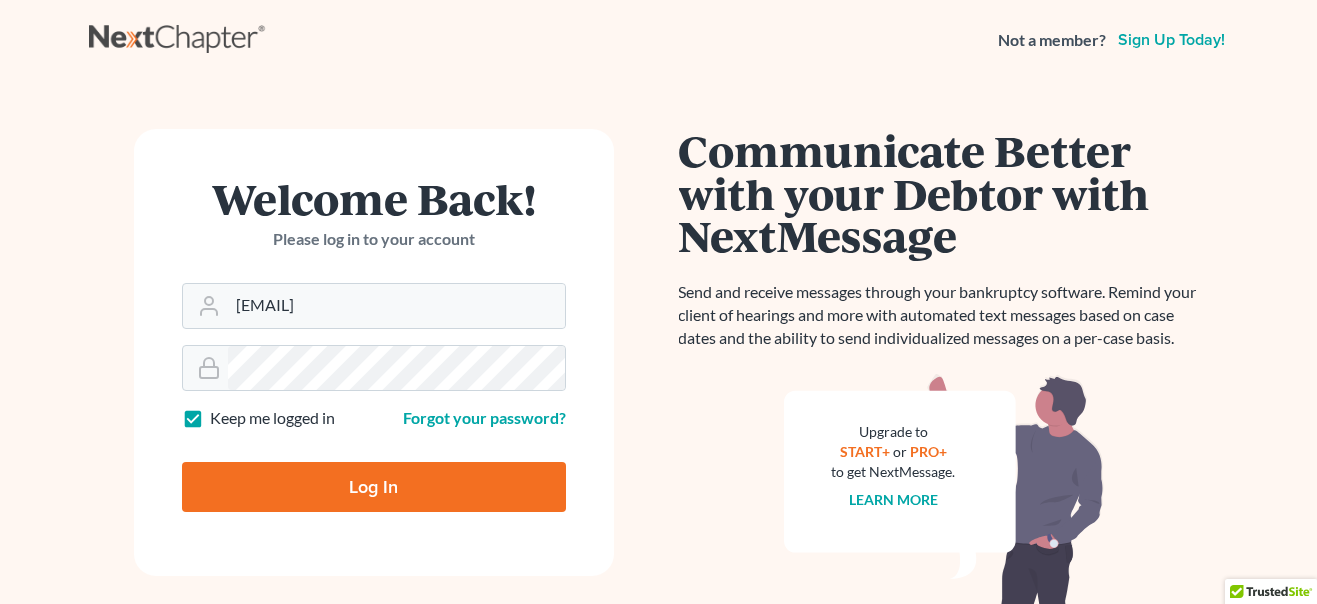click on "Log In" at bounding box center (374, 487) 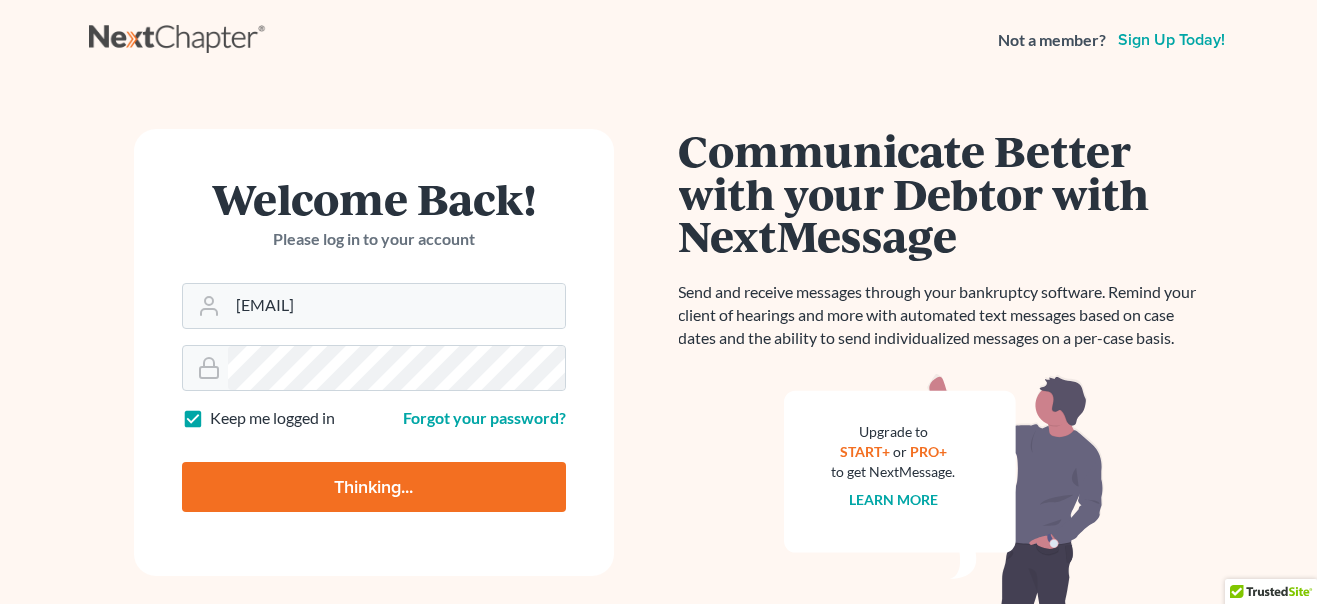 scroll, scrollTop: 0, scrollLeft: 0, axis: both 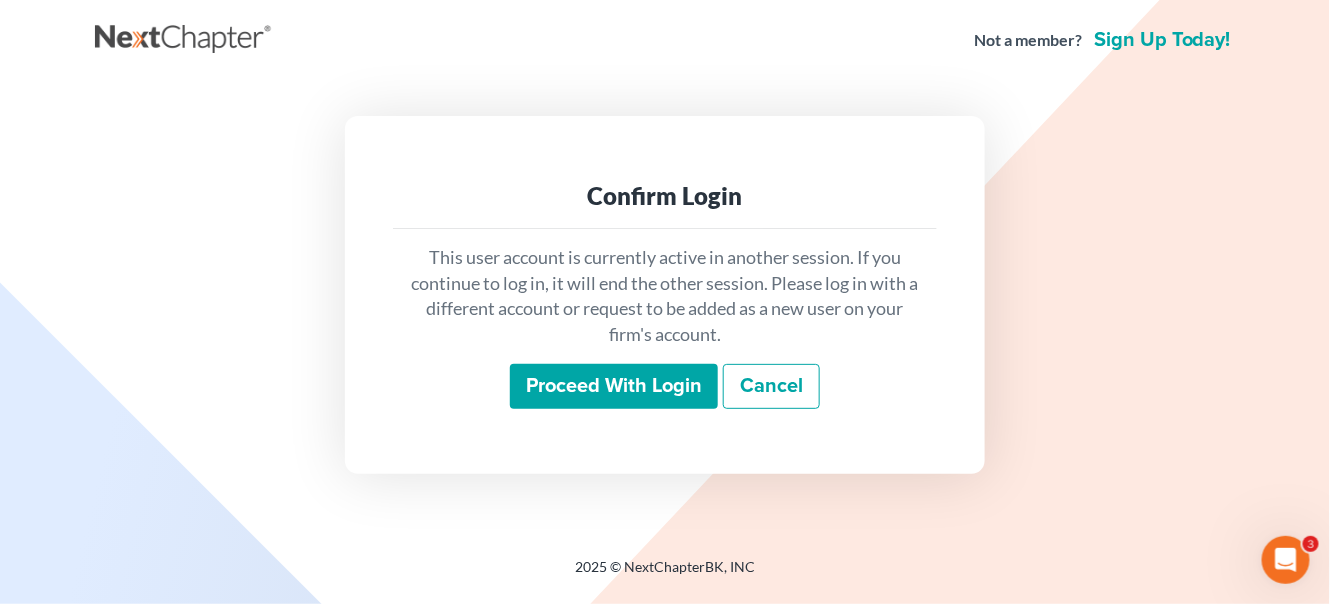 click on "Proceed with login" at bounding box center [614, 387] 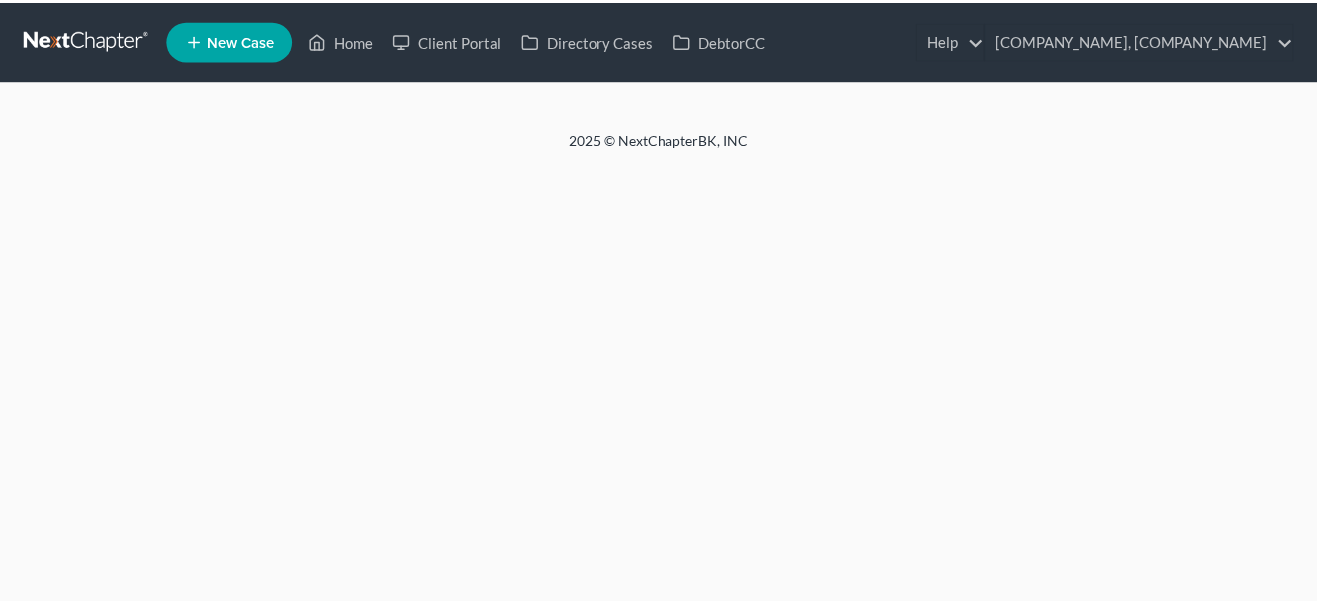 scroll, scrollTop: 0, scrollLeft: 0, axis: both 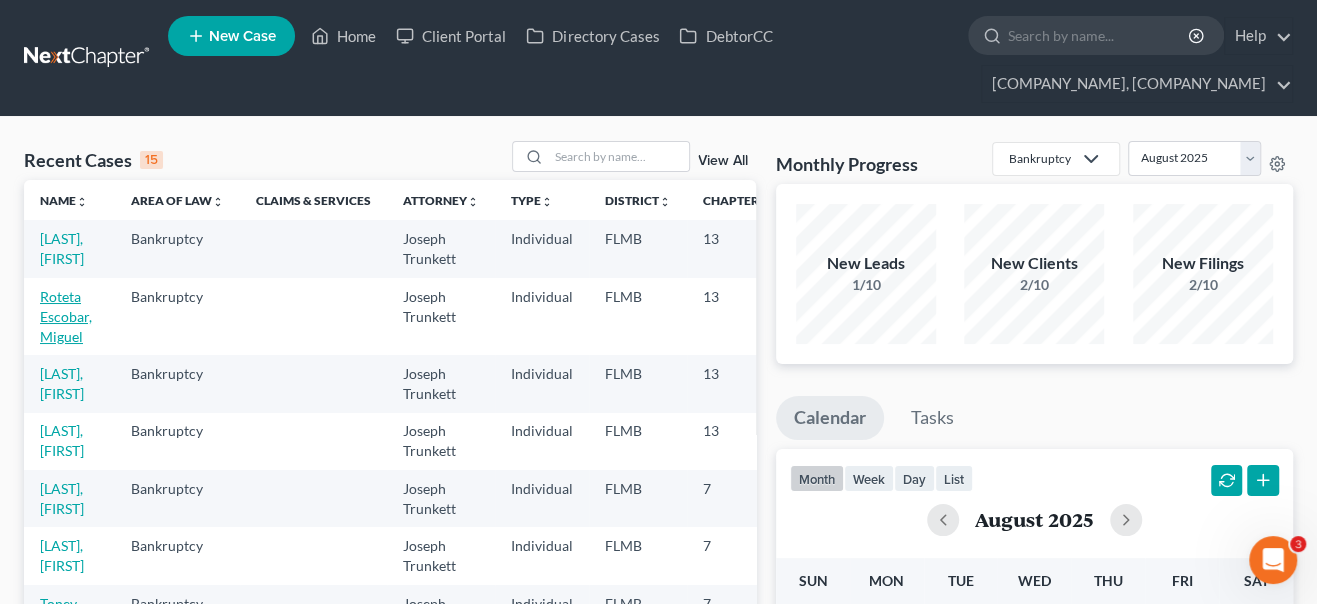 click on "Roteta Escobar, Miguel" at bounding box center [66, 316] 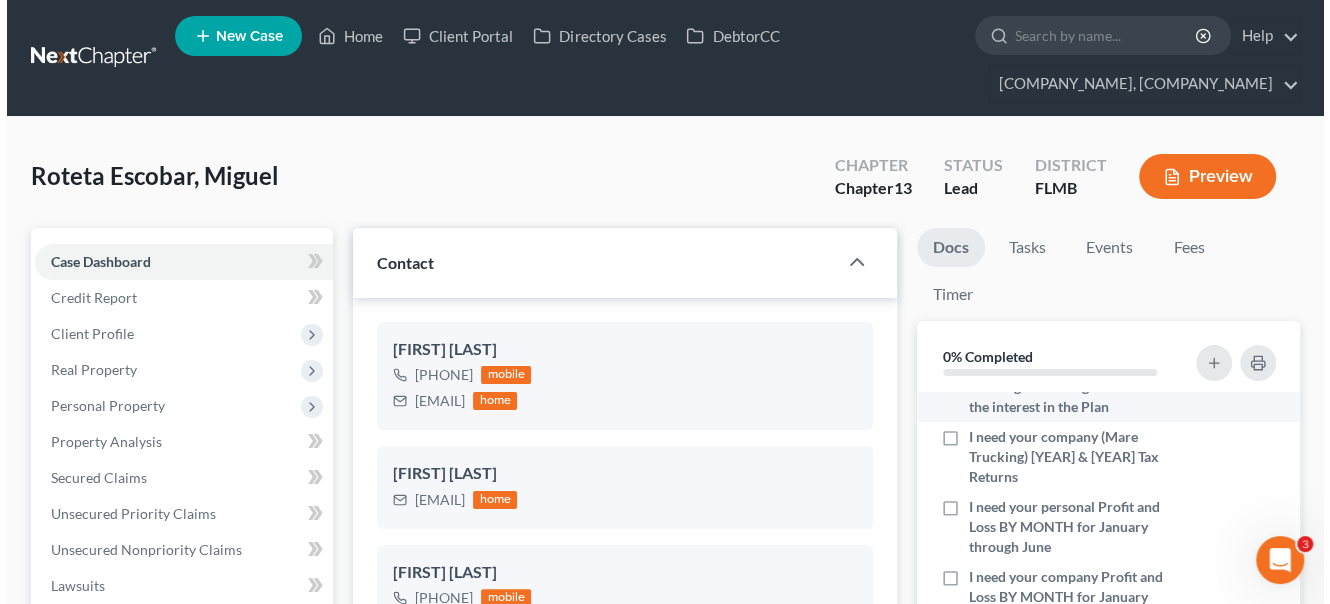 scroll, scrollTop: 0, scrollLeft: 0, axis: both 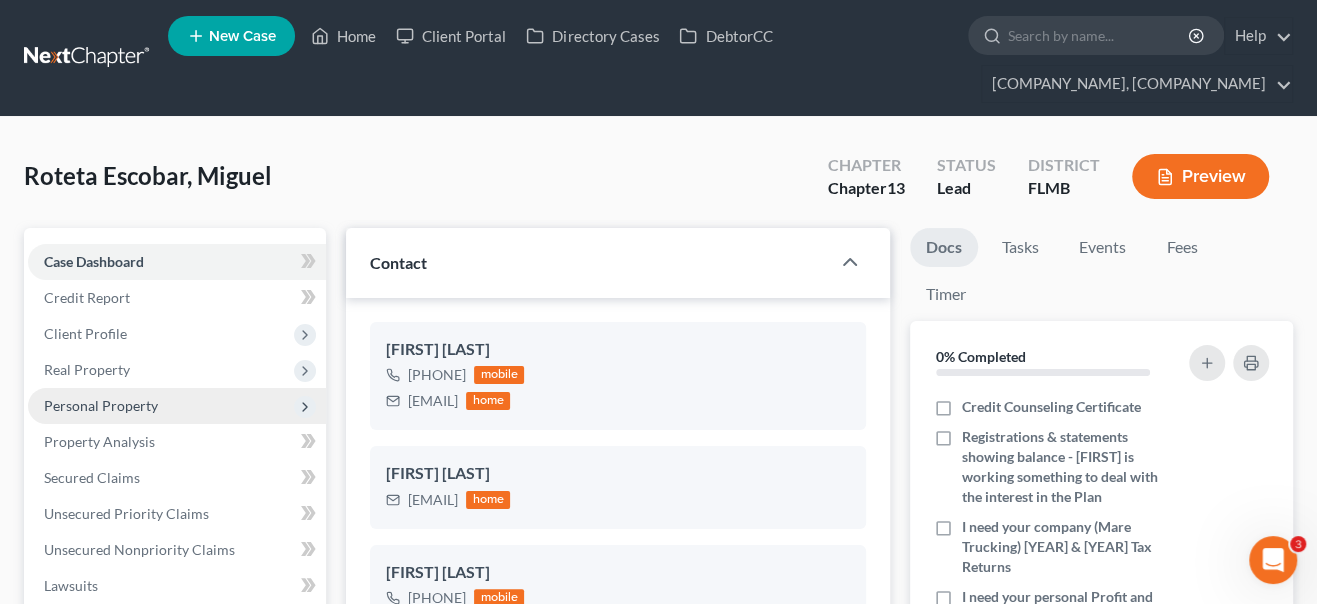 click on "Personal Property" at bounding box center (101, 405) 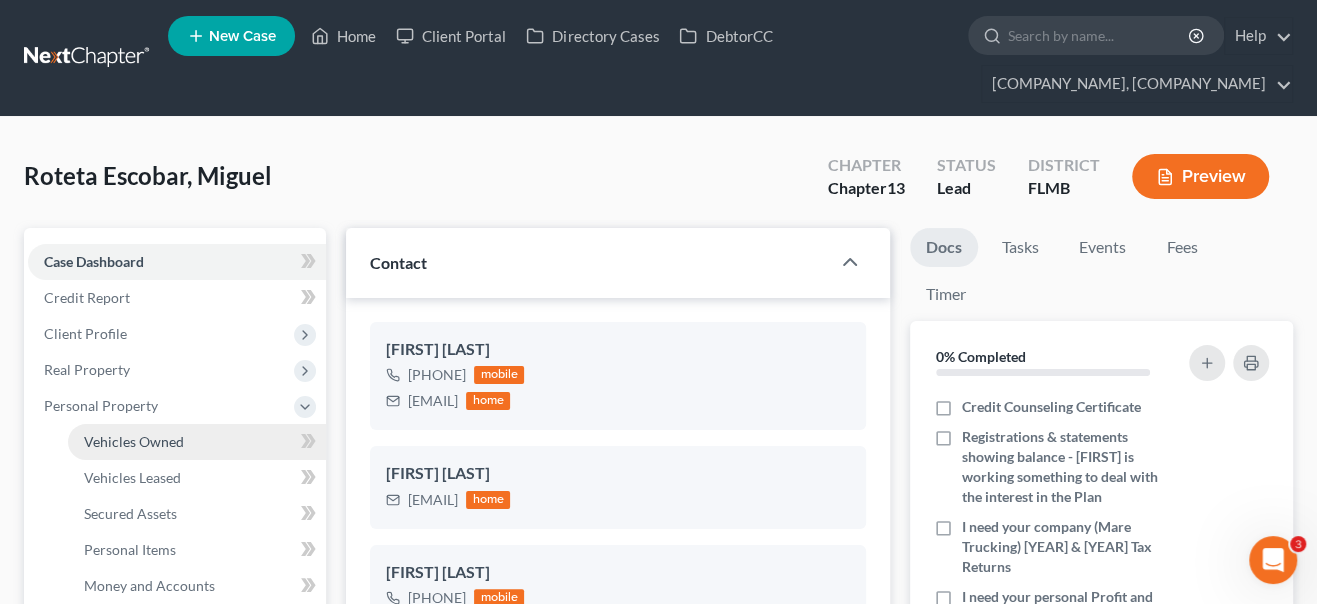 click on "Vehicles Owned" at bounding box center (134, 441) 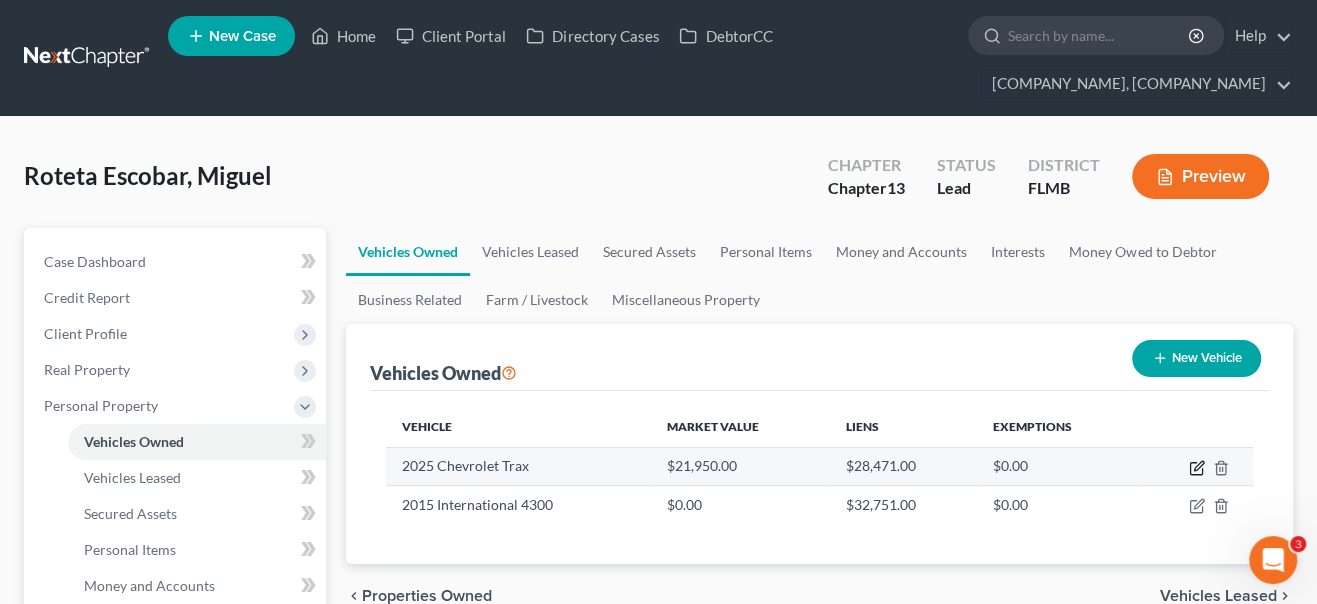 click 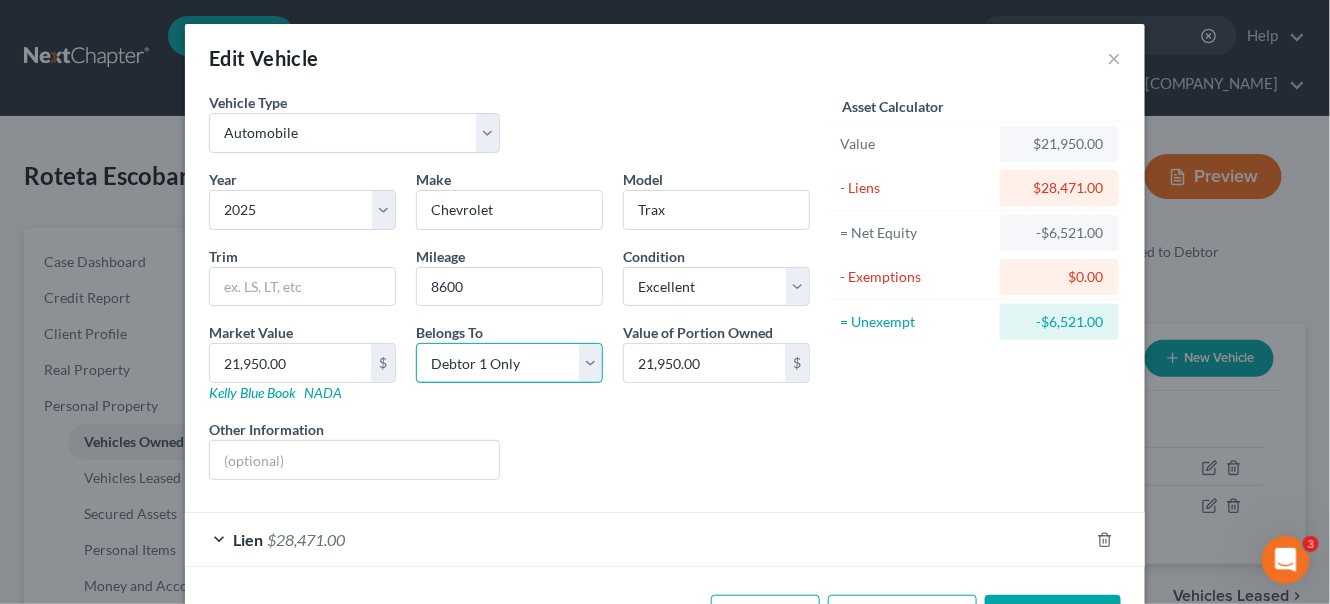 click on "Select Debtor 1 Only Debtor 2 Only Debtor 1 And Debtor 2 Only At Least One Of The Debtors And Another Community Property" at bounding box center (509, 363) 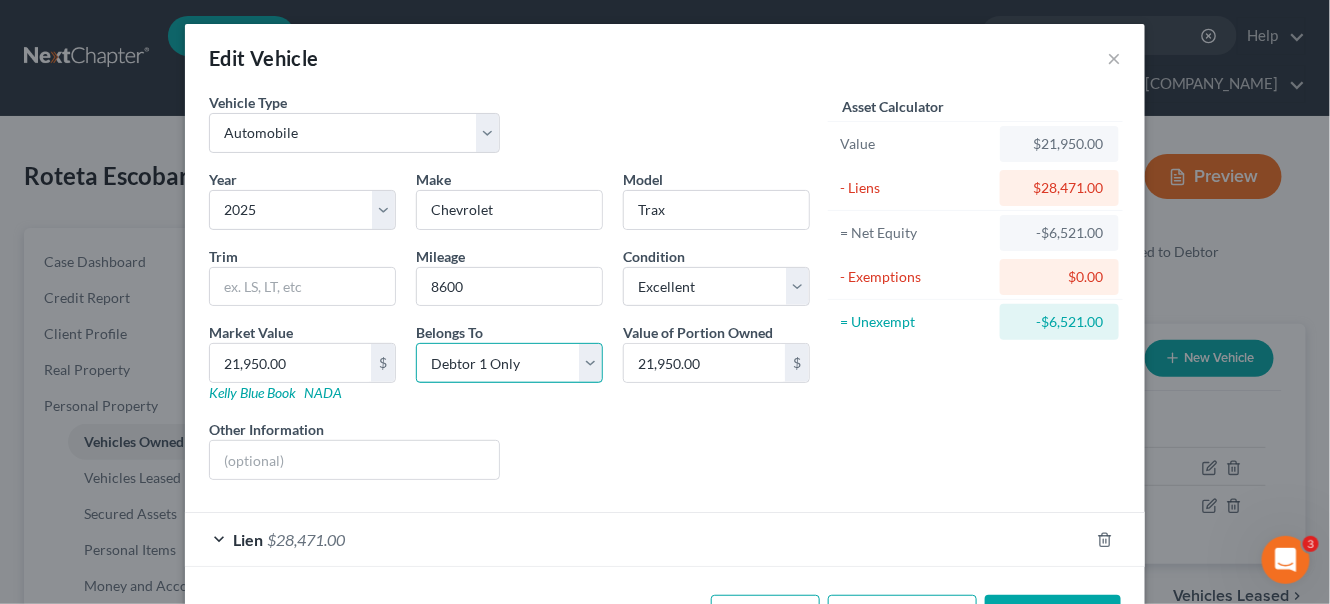 select on "2" 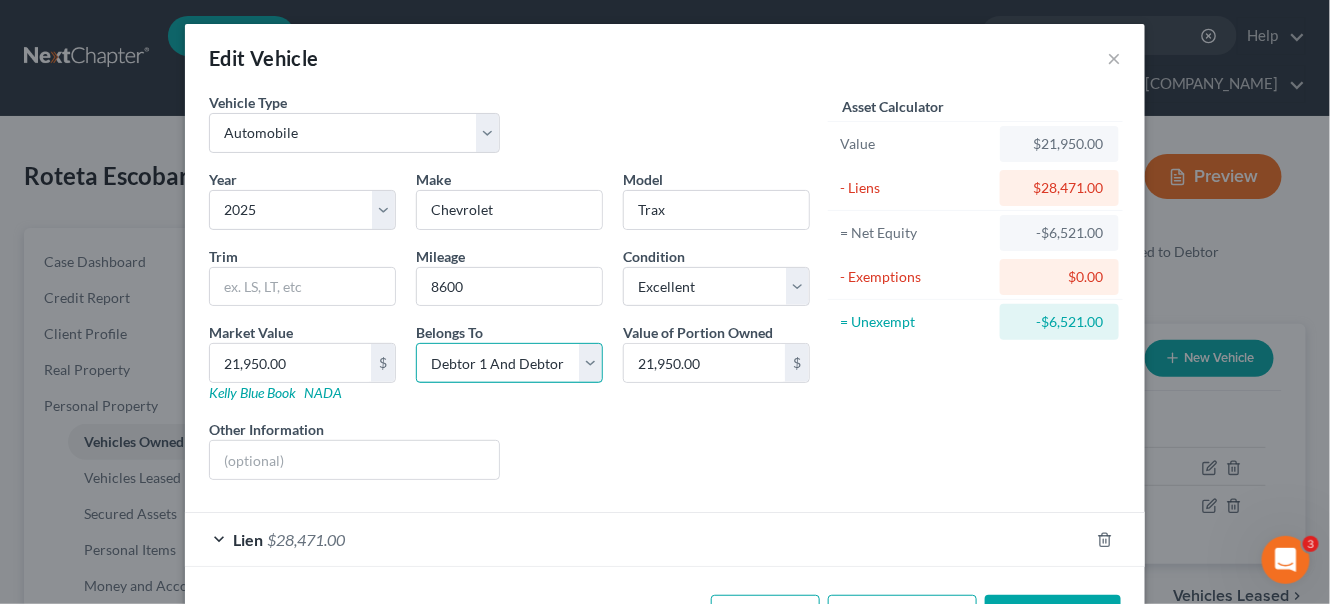 click on "Select Debtor 1 Only Debtor 2 Only Debtor 1 And Debtor 2 Only At Least One Of The Debtors And Another Community Property" at bounding box center [509, 363] 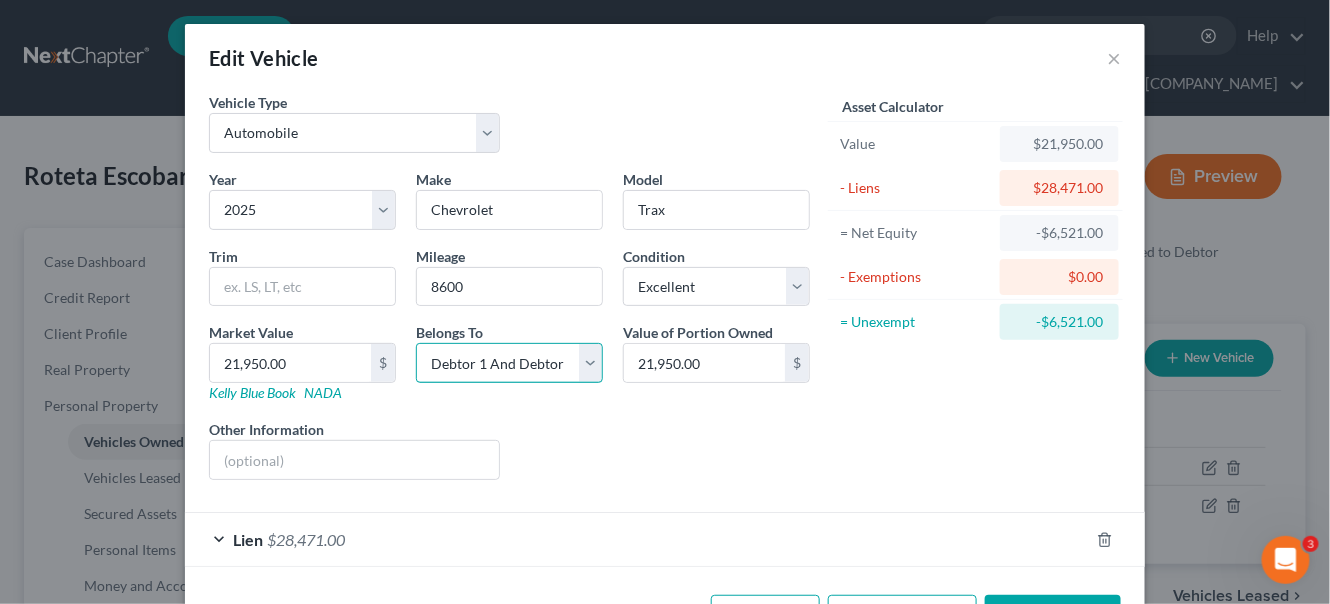 scroll, scrollTop: 69, scrollLeft: 0, axis: vertical 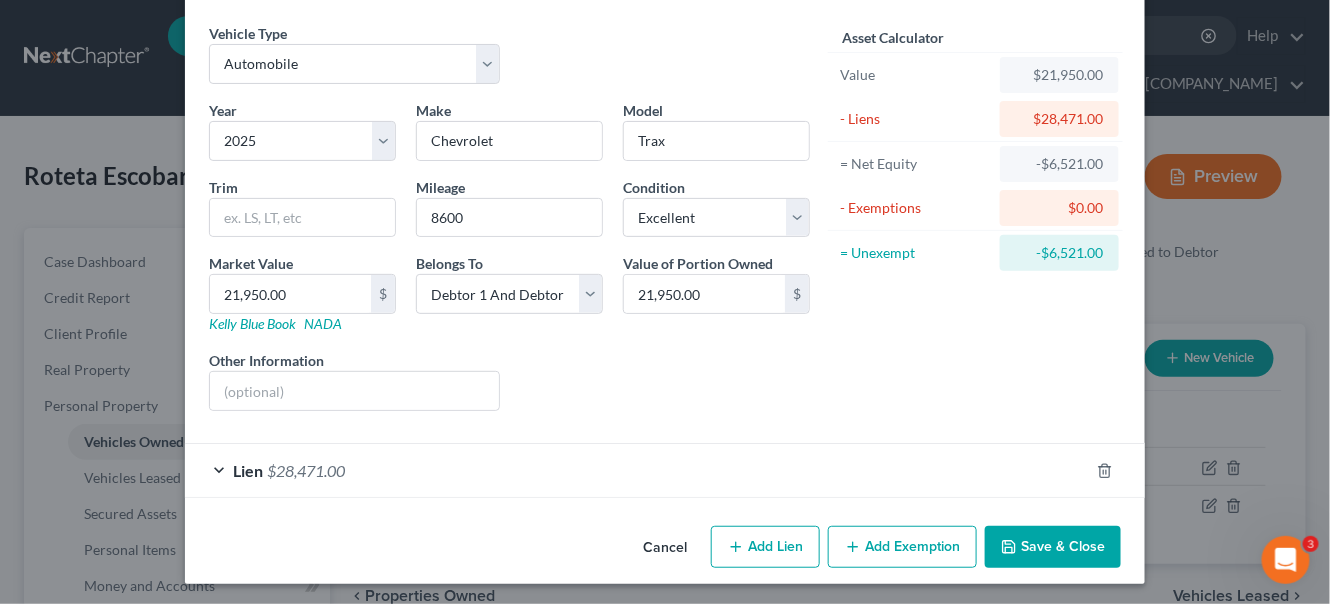 click on "Lien $28,471.00" at bounding box center [637, 470] 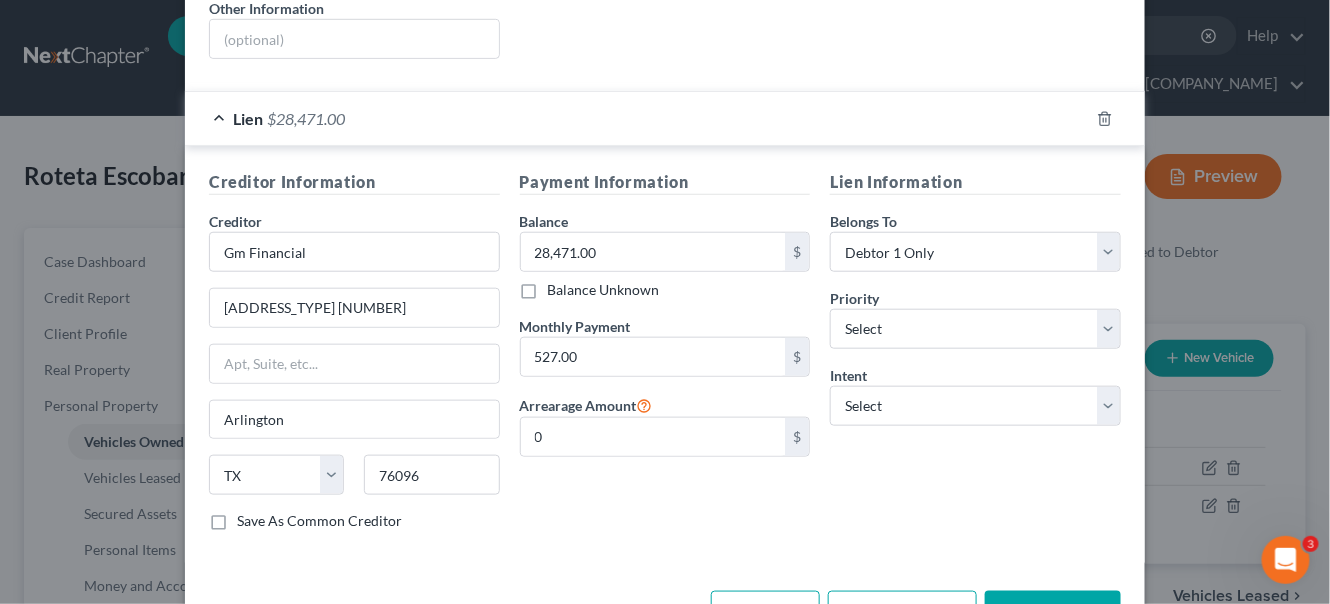 scroll, scrollTop: 482, scrollLeft: 0, axis: vertical 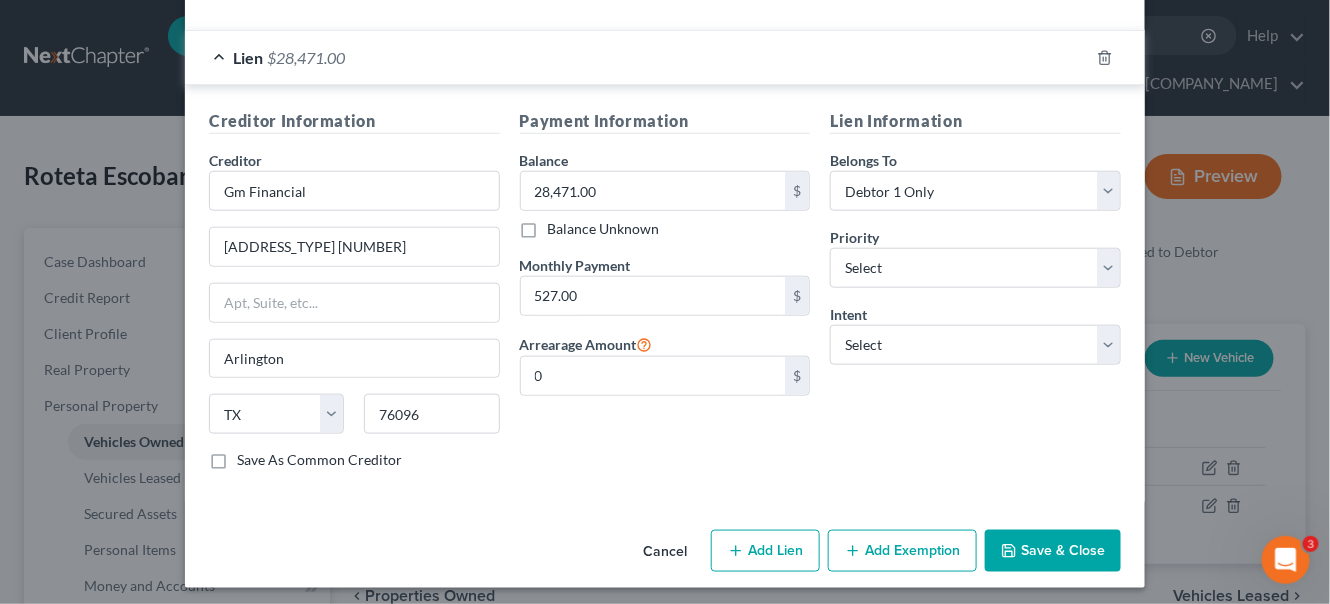click on "Save & Close" at bounding box center [1053, 551] 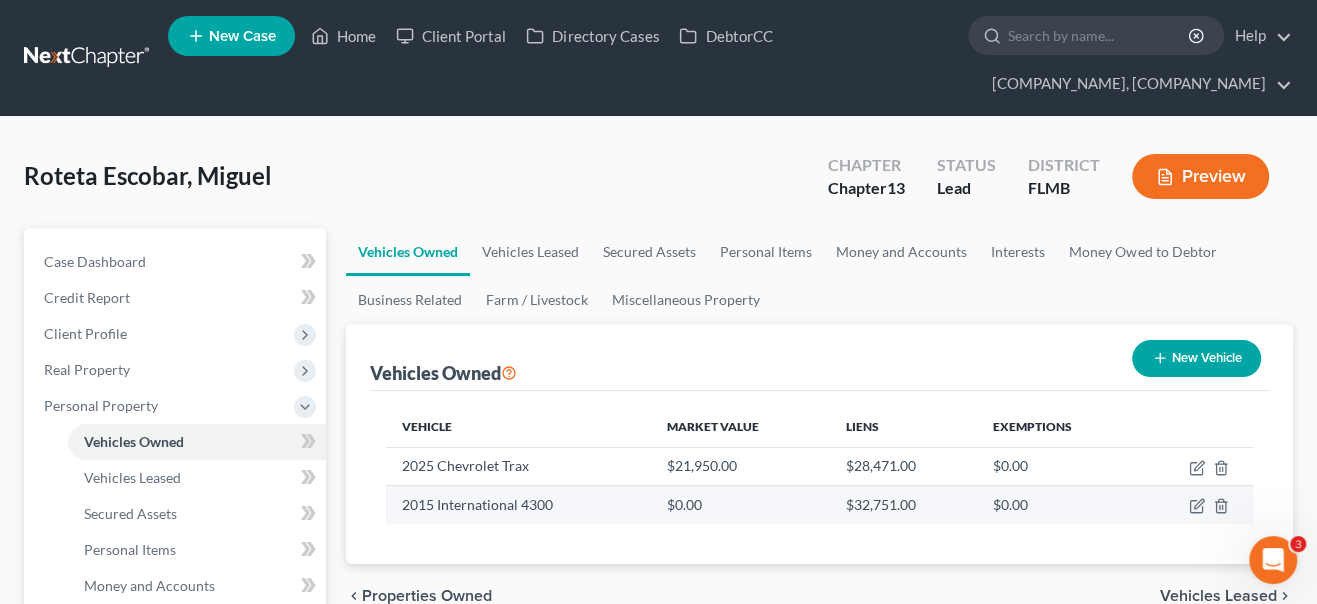 click at bounding box center [1195, 505] 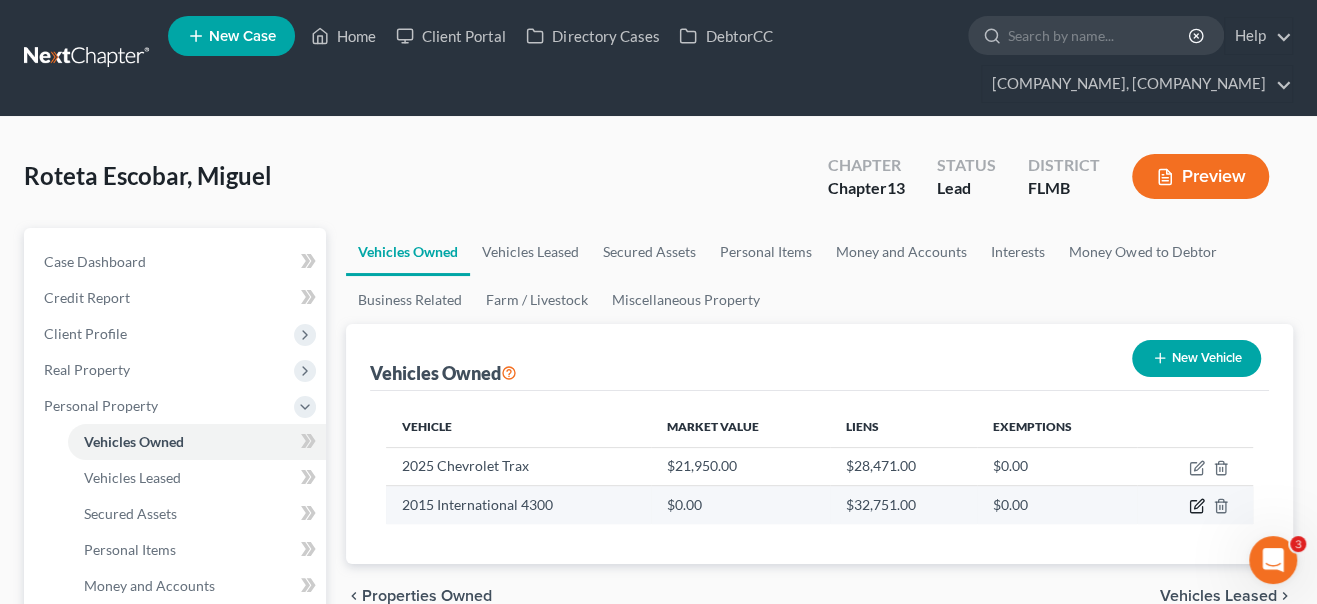click 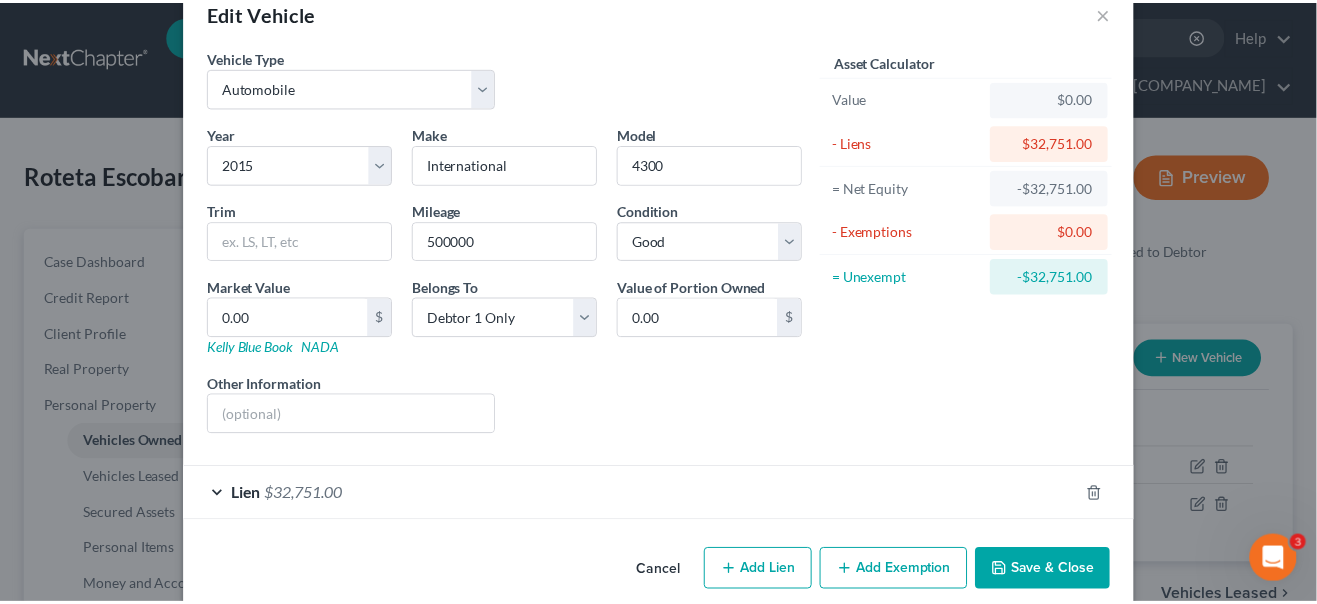 scroll, scrollTop: 69, scrollLeft: 0, axis: vertical 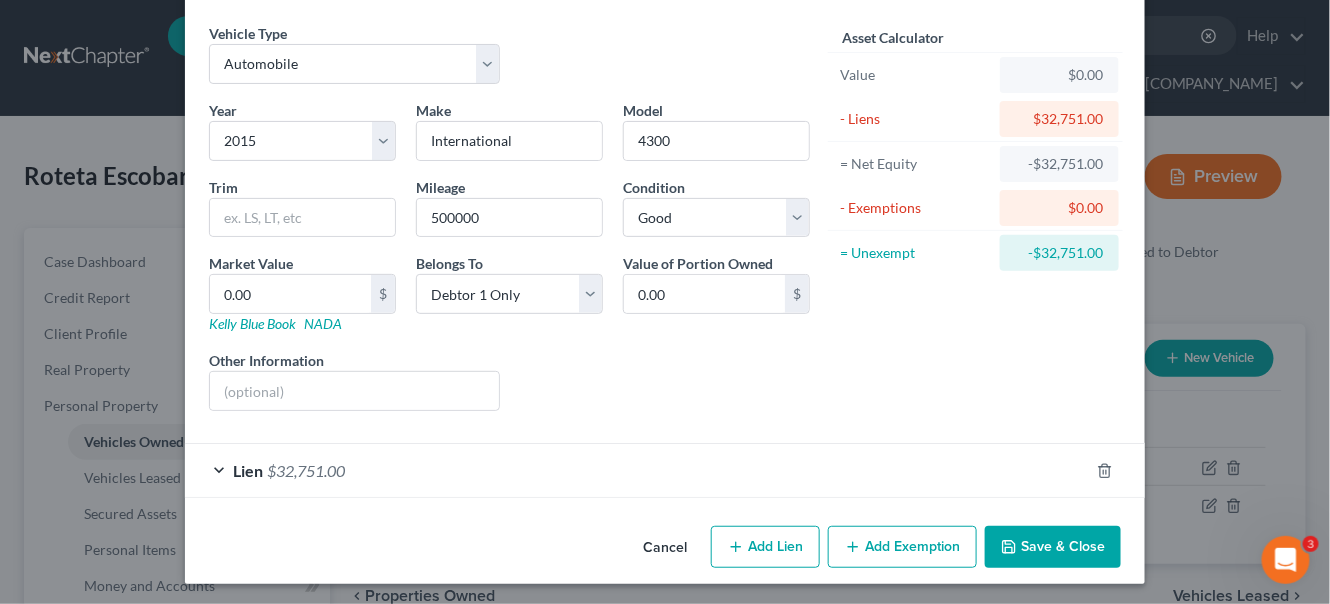 click on "Save & Close" at bounding box center [1053, 547] 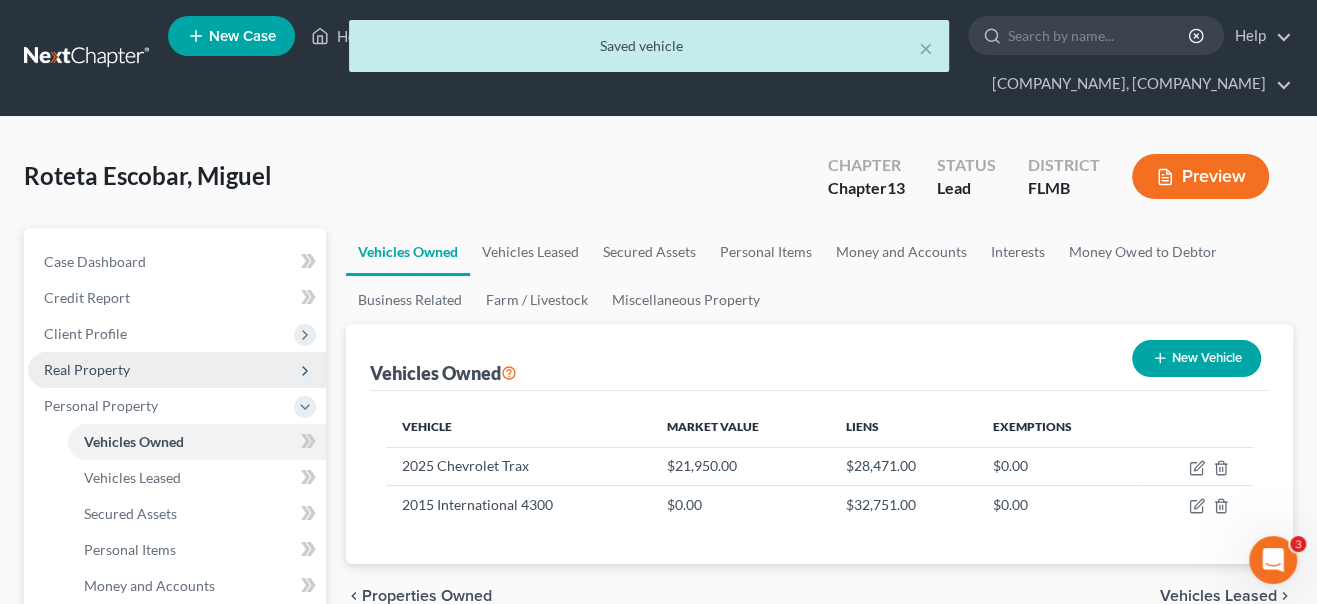 click on "Real Property" at bounding box center (87, 369) 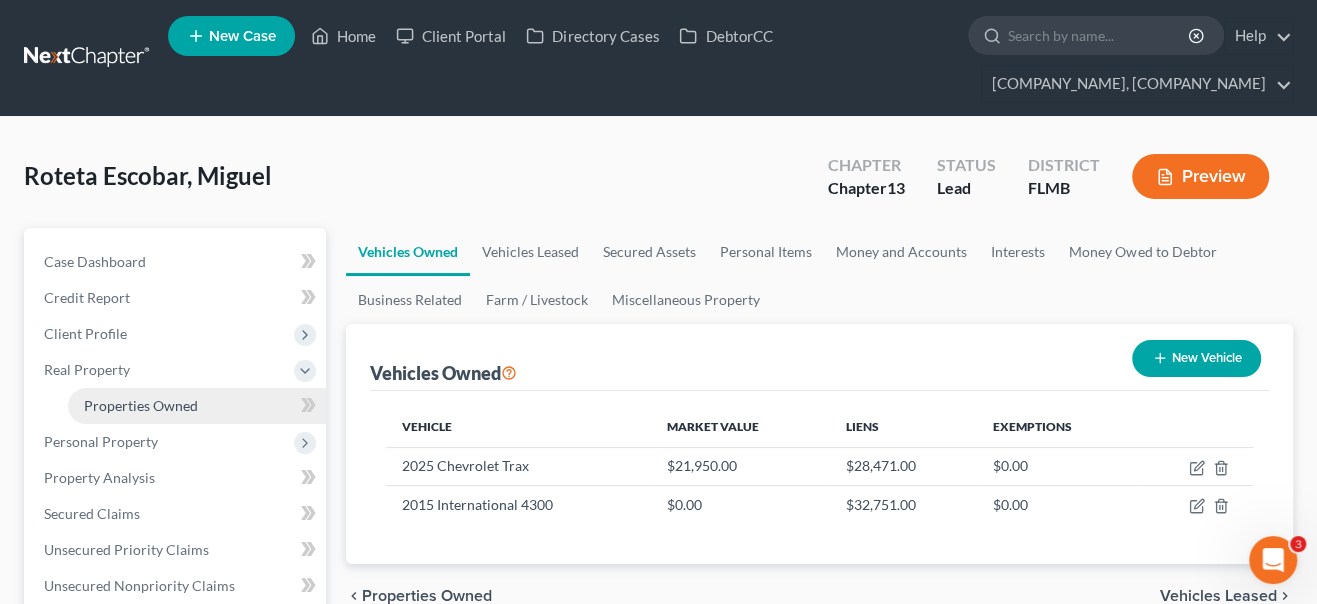 click on "Properties Owned" at bounding box center [141, 405] 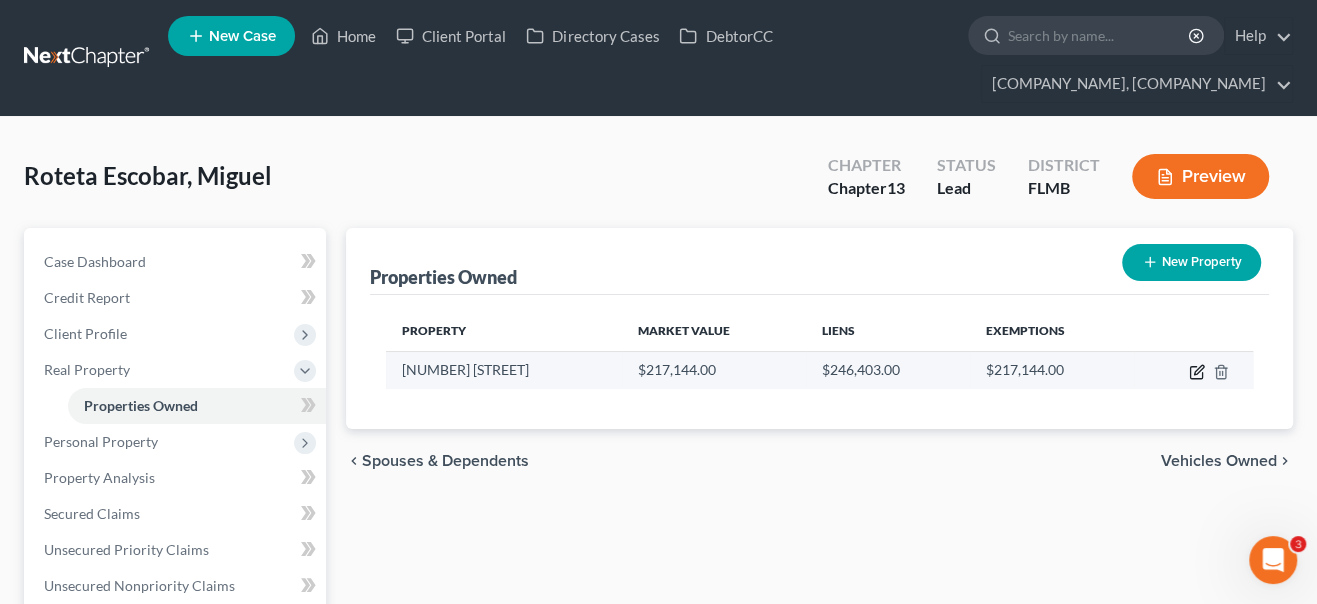 click 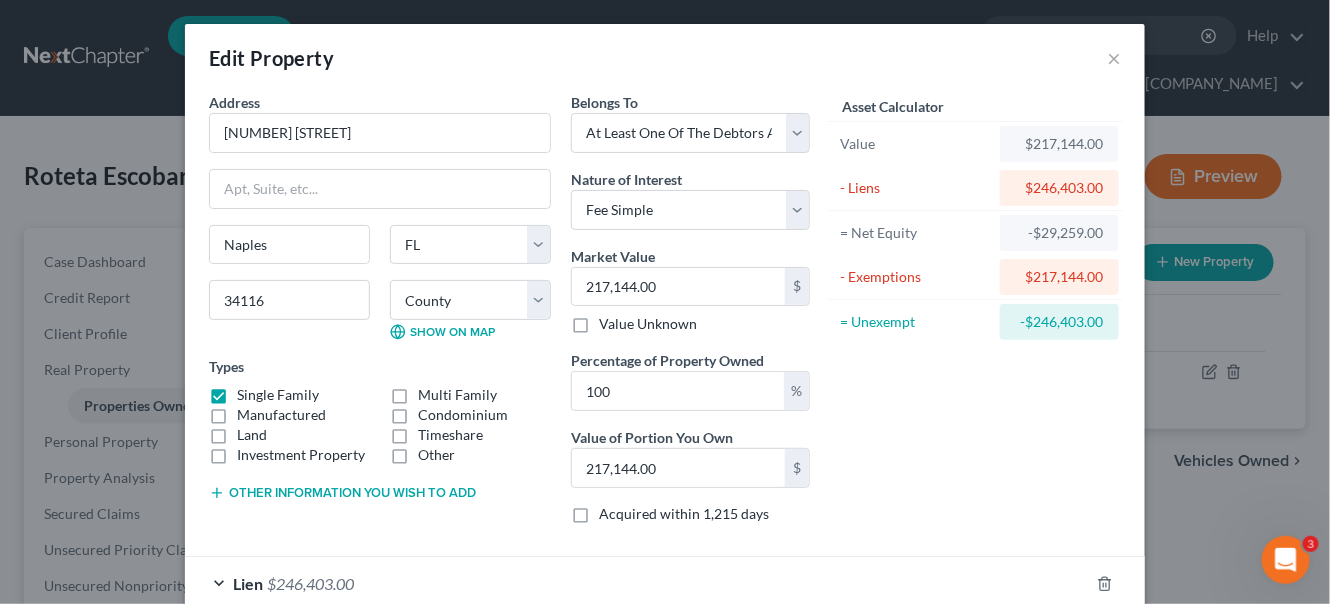 click on "Edit Property ×" at bounding box center [665, 58] 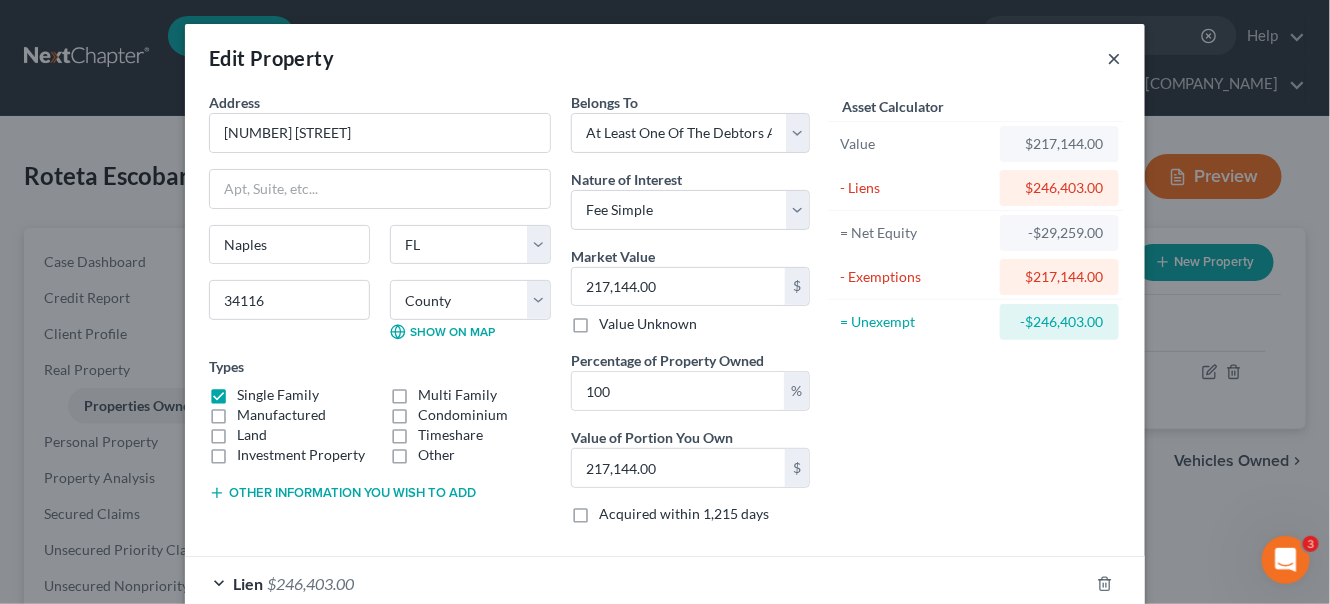 click on "×" at bounding box center [1114, 58] 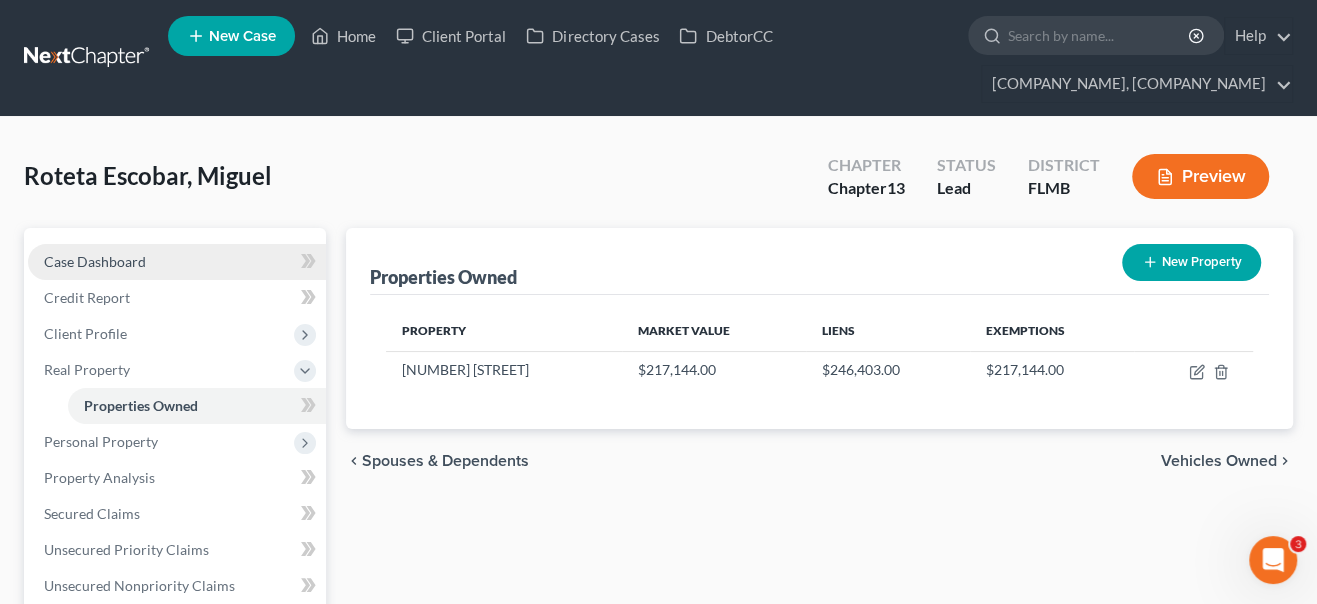 click on "Case Dashboard" at bounding box center [177, 262] 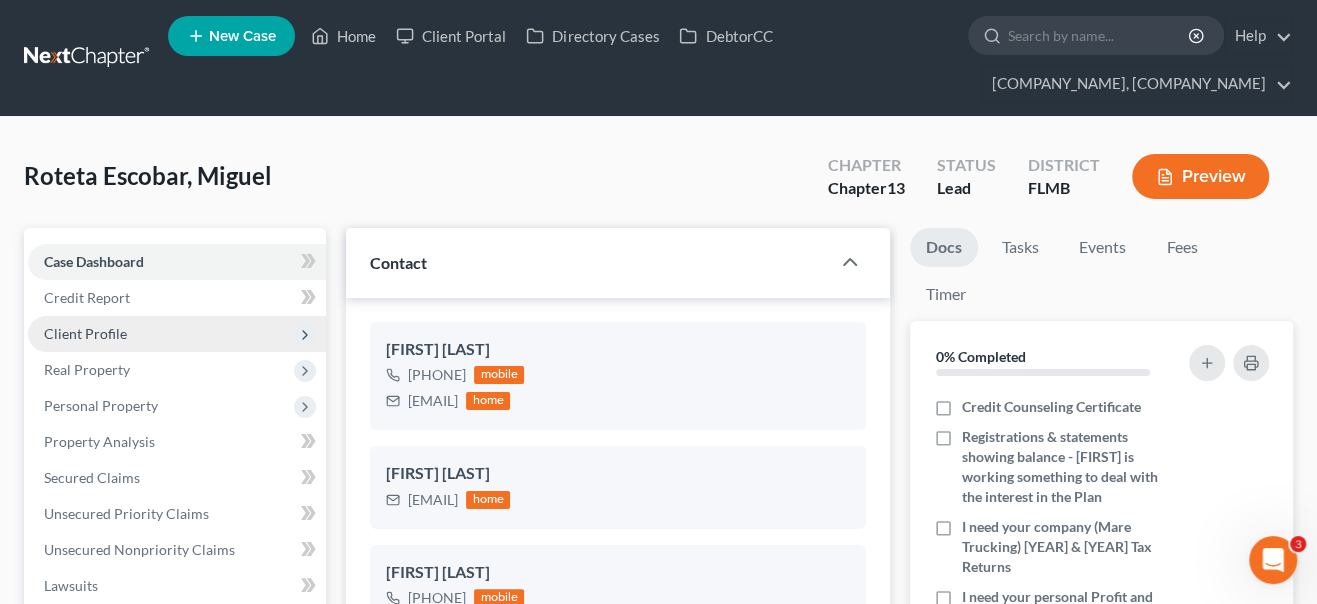 click on "Client Profile" at bounding box center (177, 334) 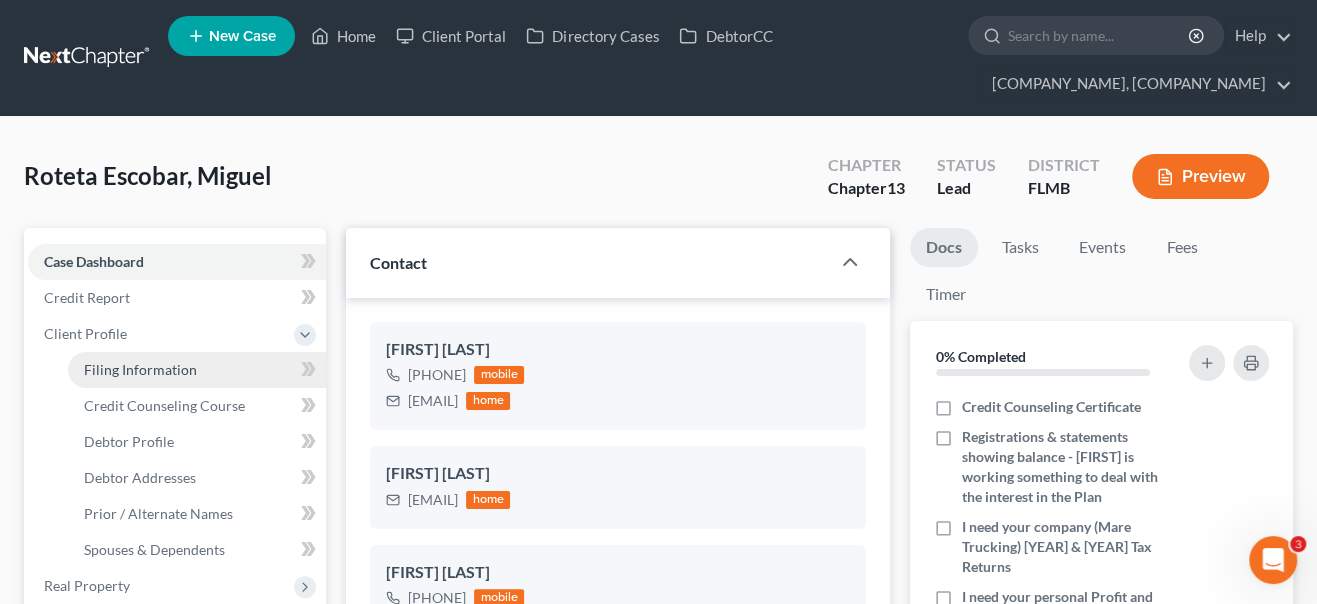 click on "Filing Information" at bounding box center [140, 369] 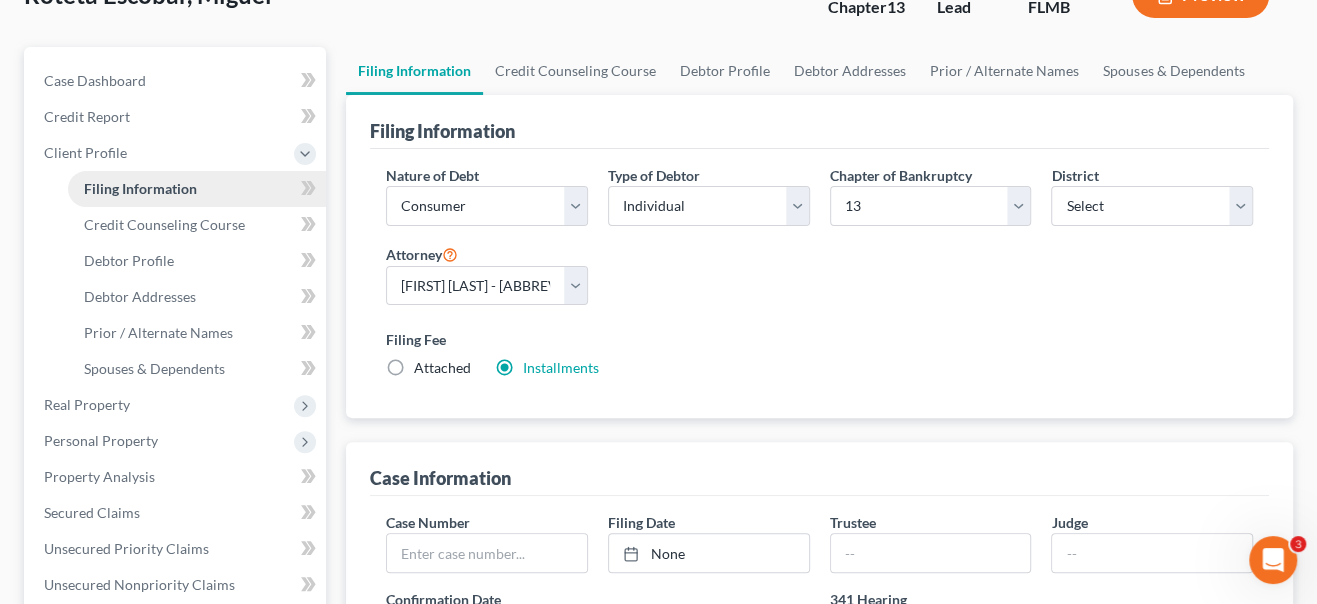 scroll, scrollTop: 182, scrollLeft: 0, axis: vertical 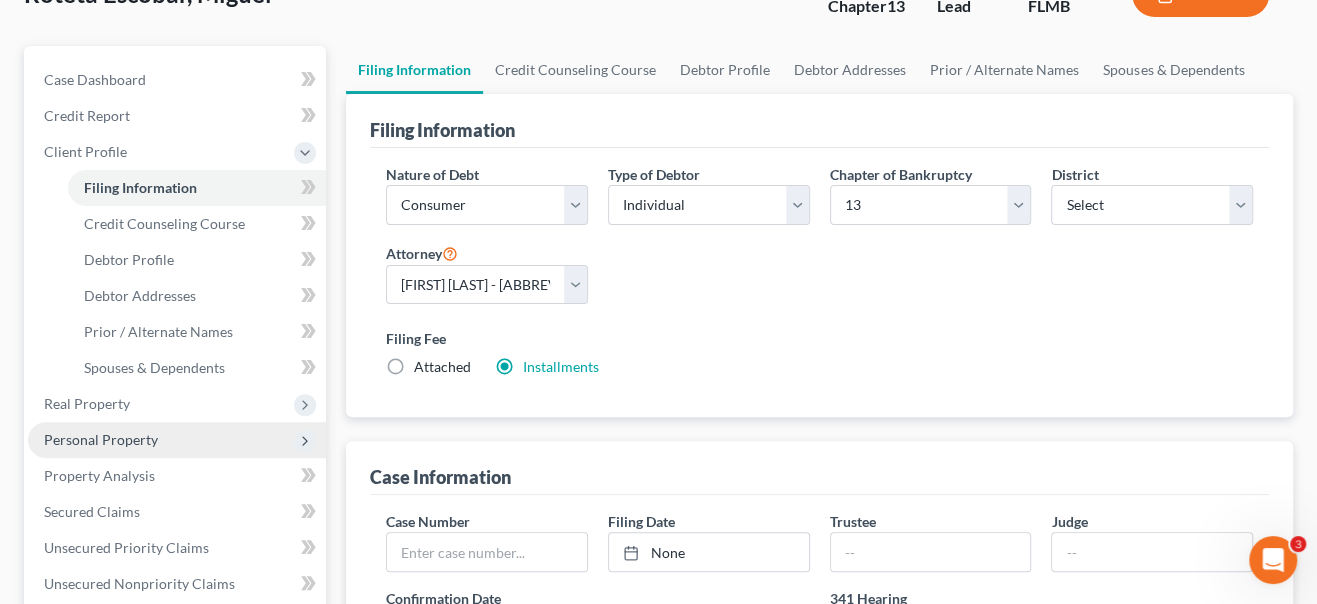 click on "Personal Property" at bounding box center [101, 439] 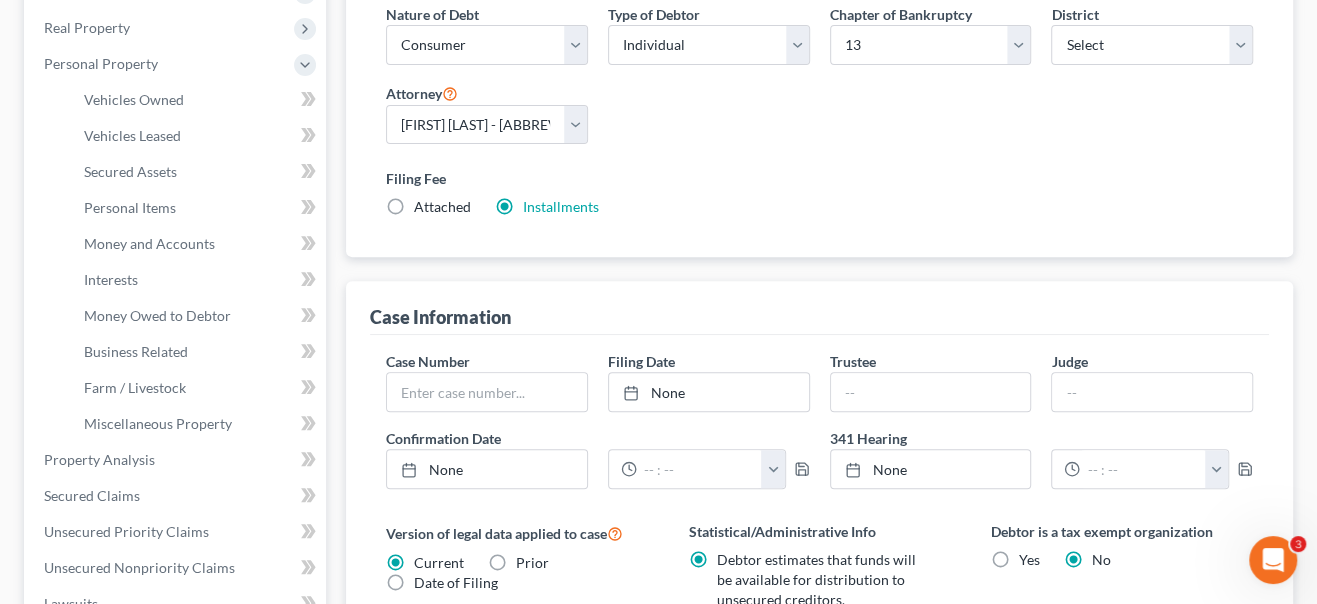 scroll, scrollTop: 636, scrollLeft: 0, axis: vertical 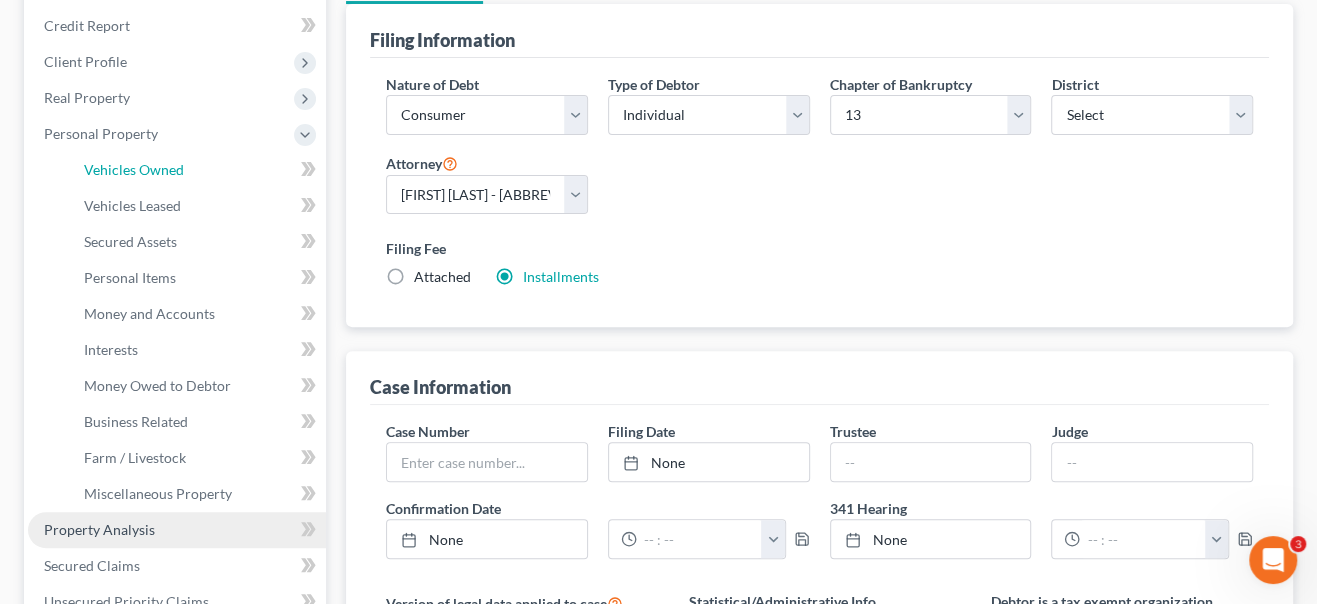 click on "Vehicles Owned" at bounding box center [134, 169] 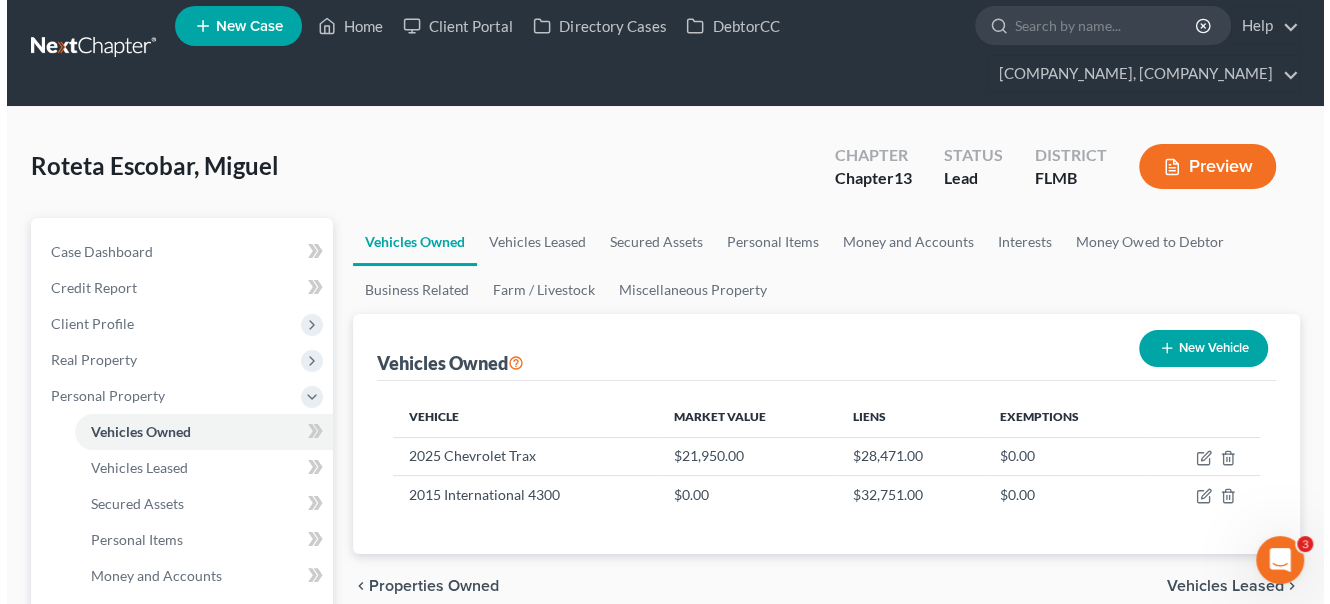scroll, scrollTop: 0, scrollLeft: 0, axis: both 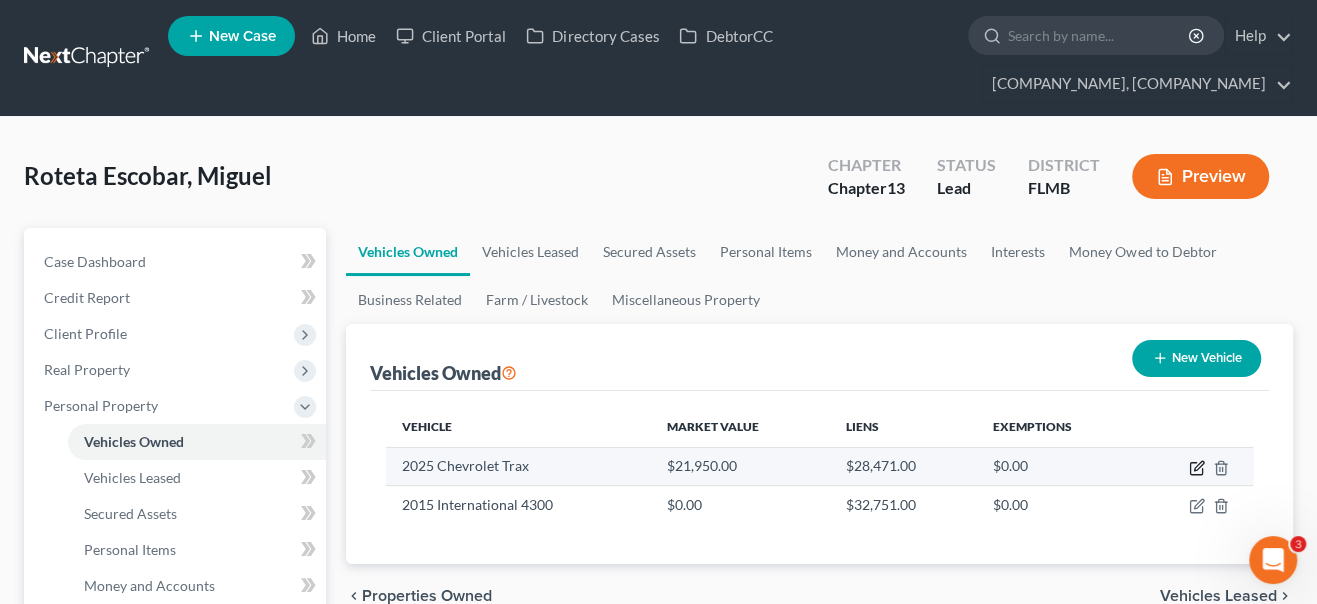 click 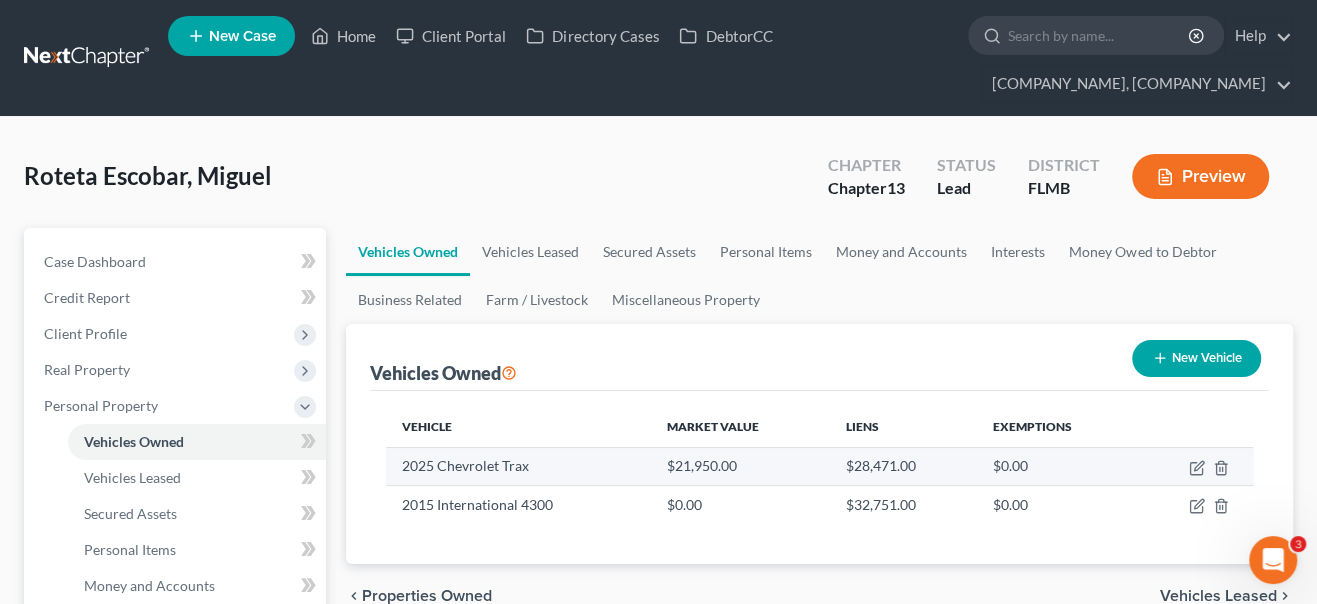 select on "0" 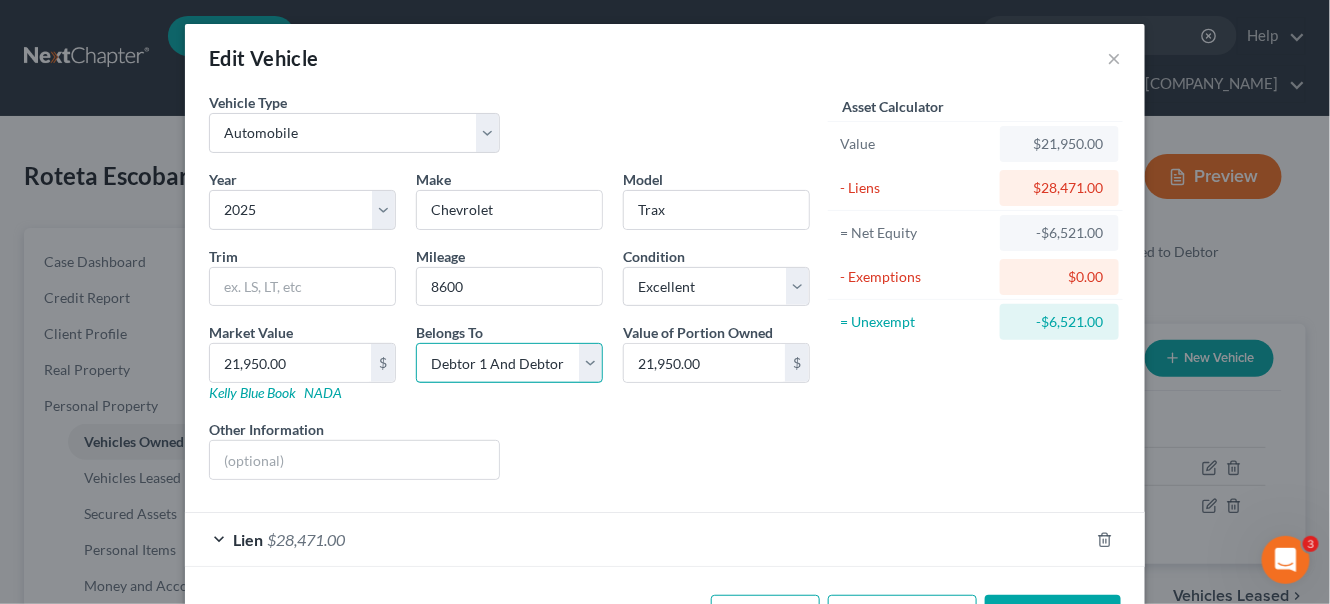 click on "Select Debtor 1 Only Debtor 2 Only Debtor 1 And Debtor 2 Only At Least One Of The Debtors And Another Community Property" at bounding box center (509, 363) 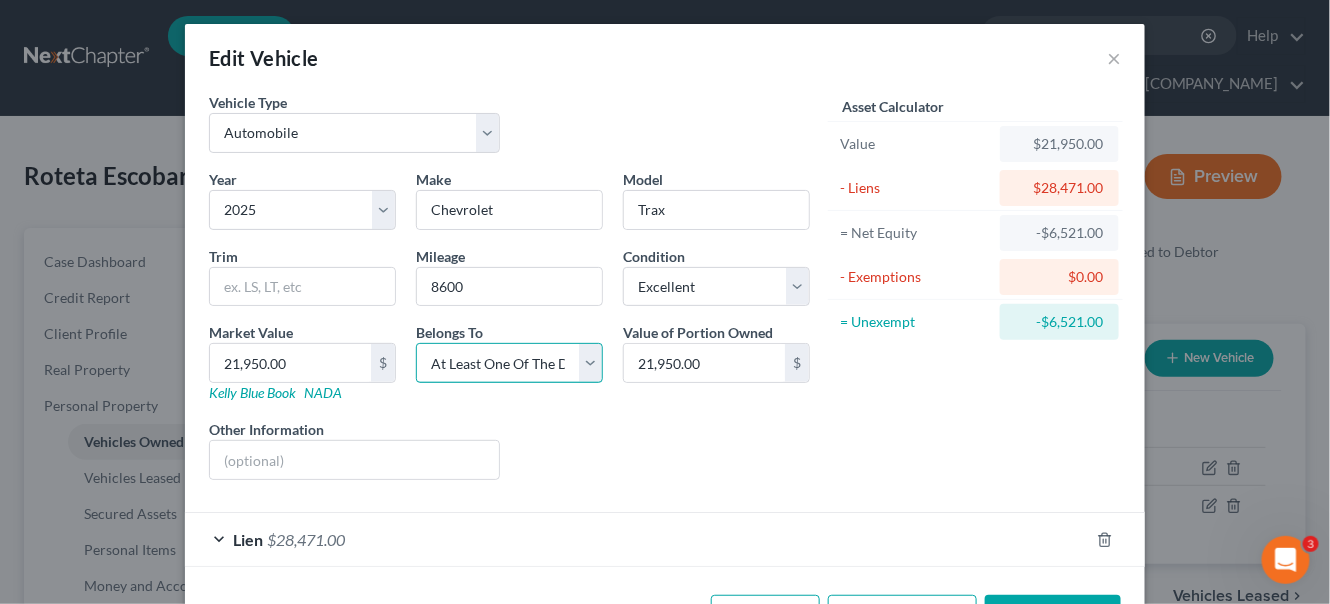 click on "Select Debtor 1 Only Debtor 2 Only Debtor 1 And Debtor 2 Only At Least One Of The Debtors And Another Community Property" at bounding box center [509, 363] 